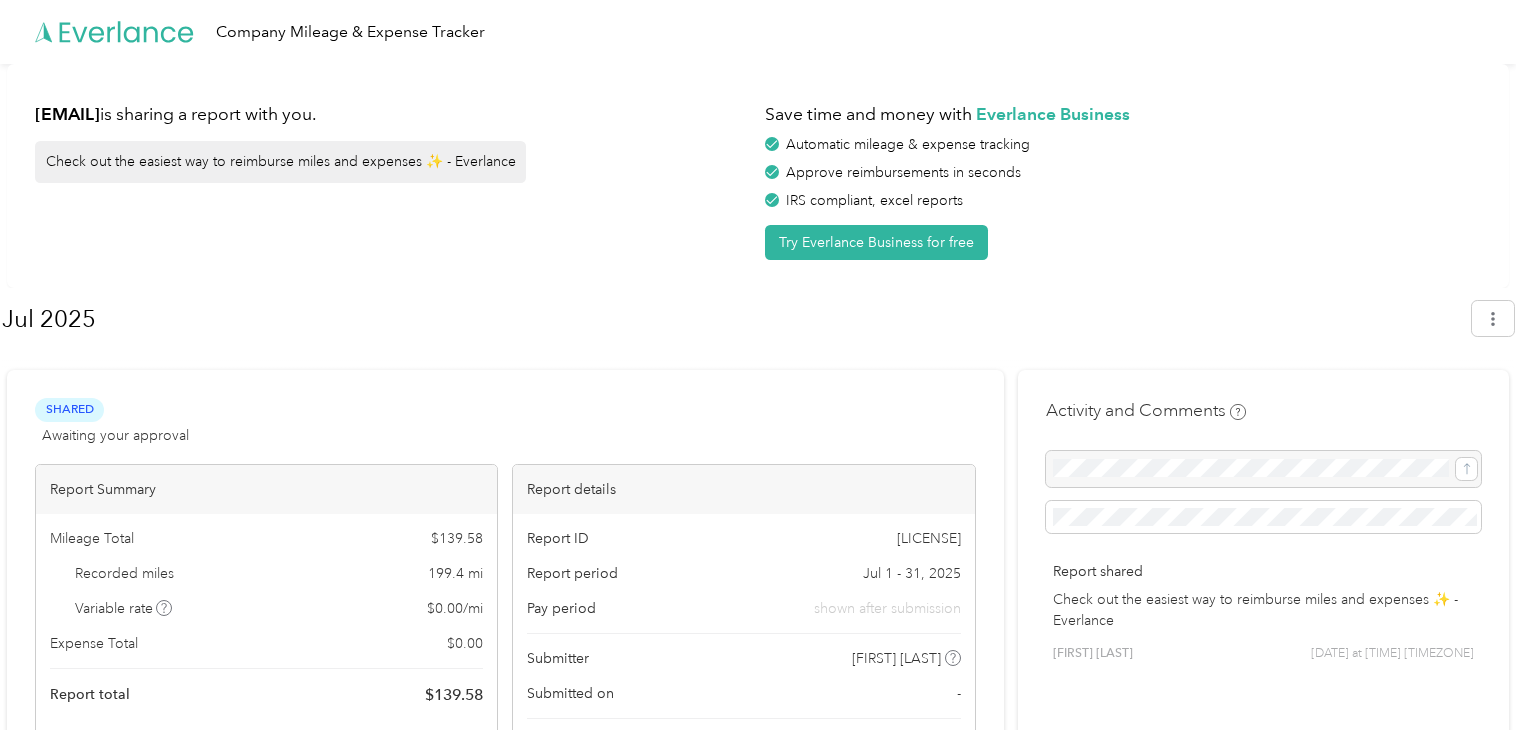 scroll, scrollTop: 0, scrollLeft: 0, axis: both 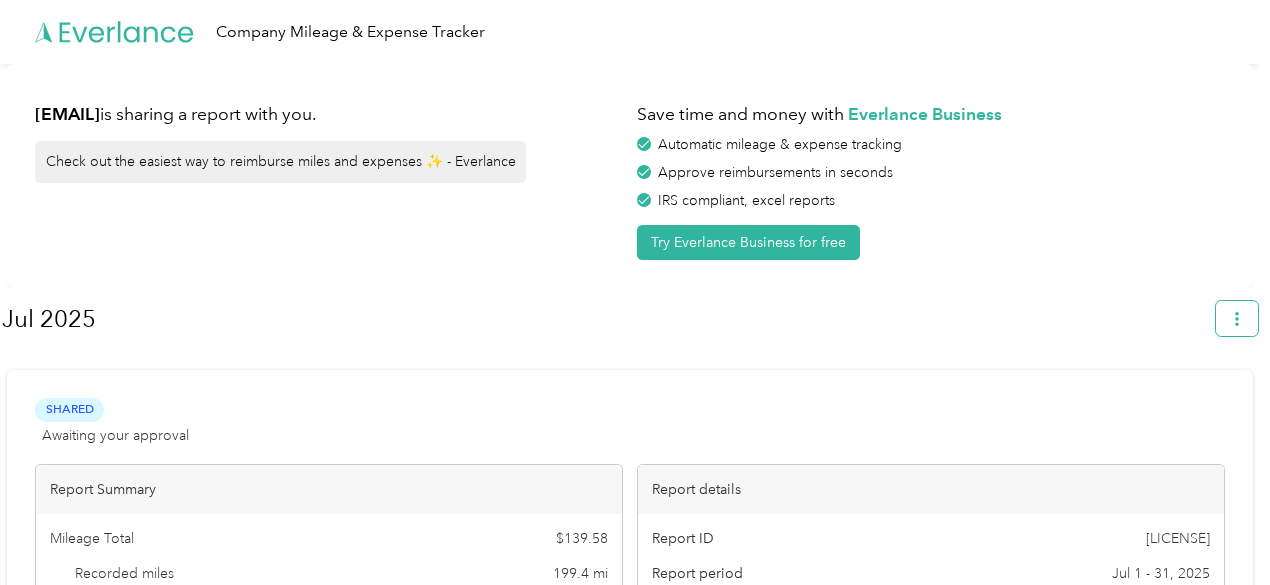 click at bounding box center (1237, 318) 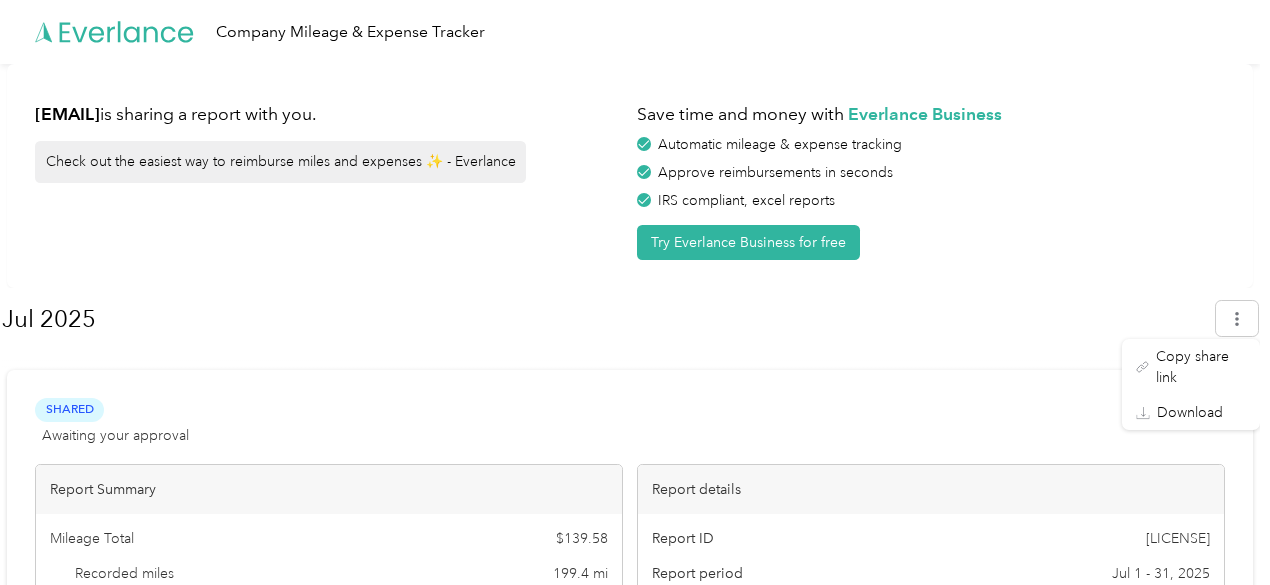 click on "Save time and money with   Everlance Business Automatic mileage & expense tracking Approve reimbursements in seconds IRS compliant, excel reports Try Everlance Business for free" at bounding box center (931, 176) 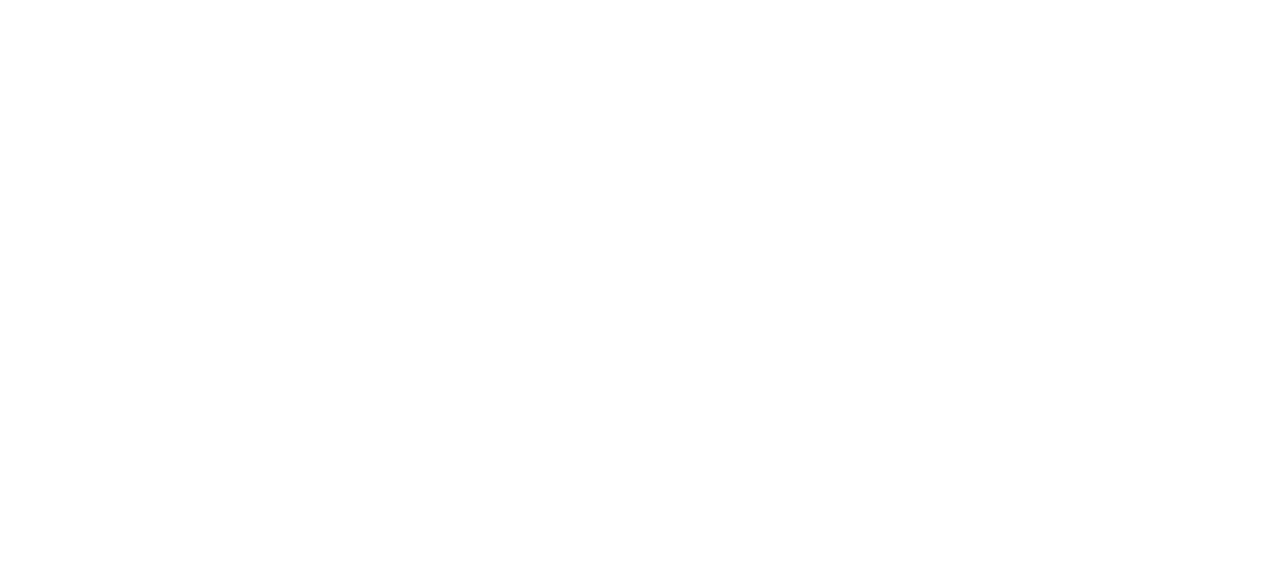 scroll, scrollTop: 0, scrollLeft: 0, axis: both 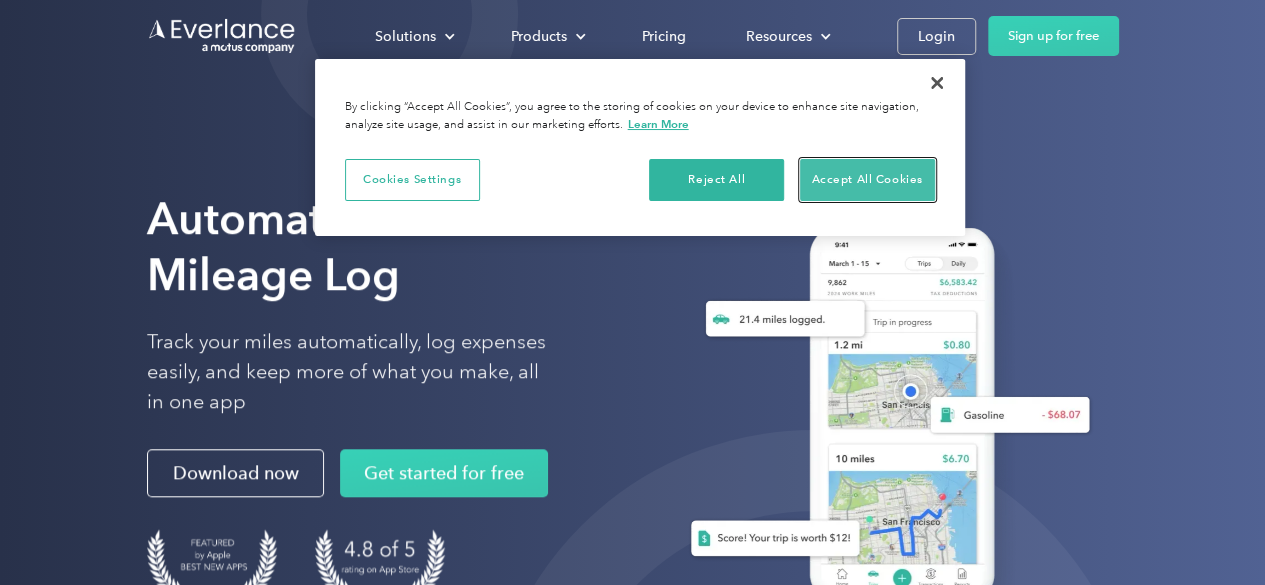 click on "Accept All Cookies" at bounding box center (867, 180) 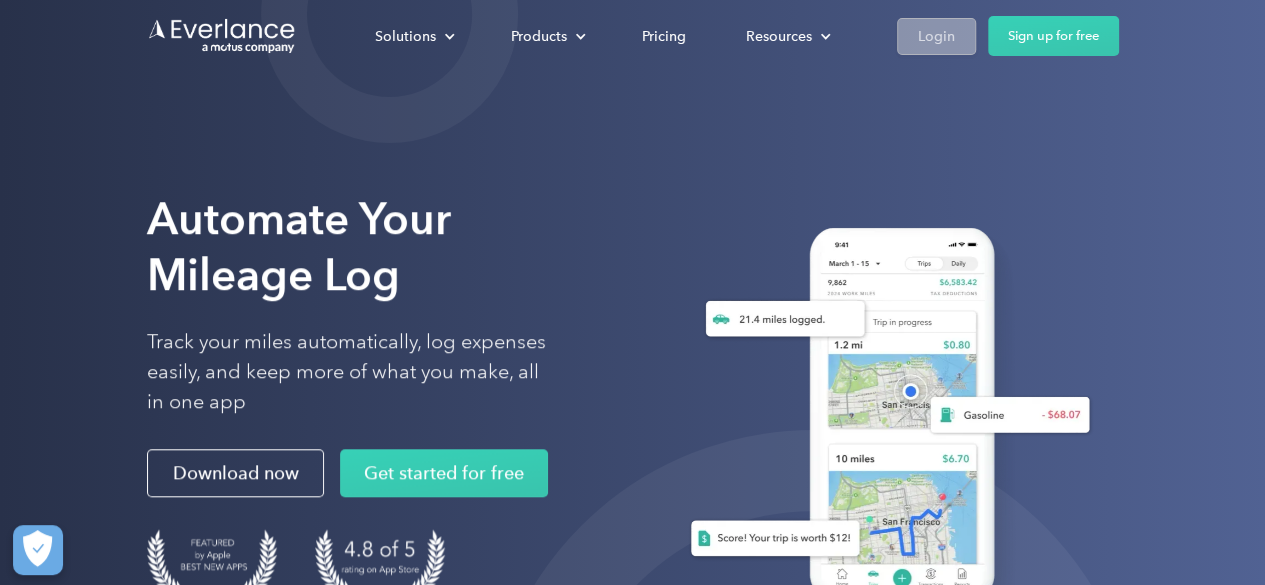 click on "Login" at bounding box center (936, 36) 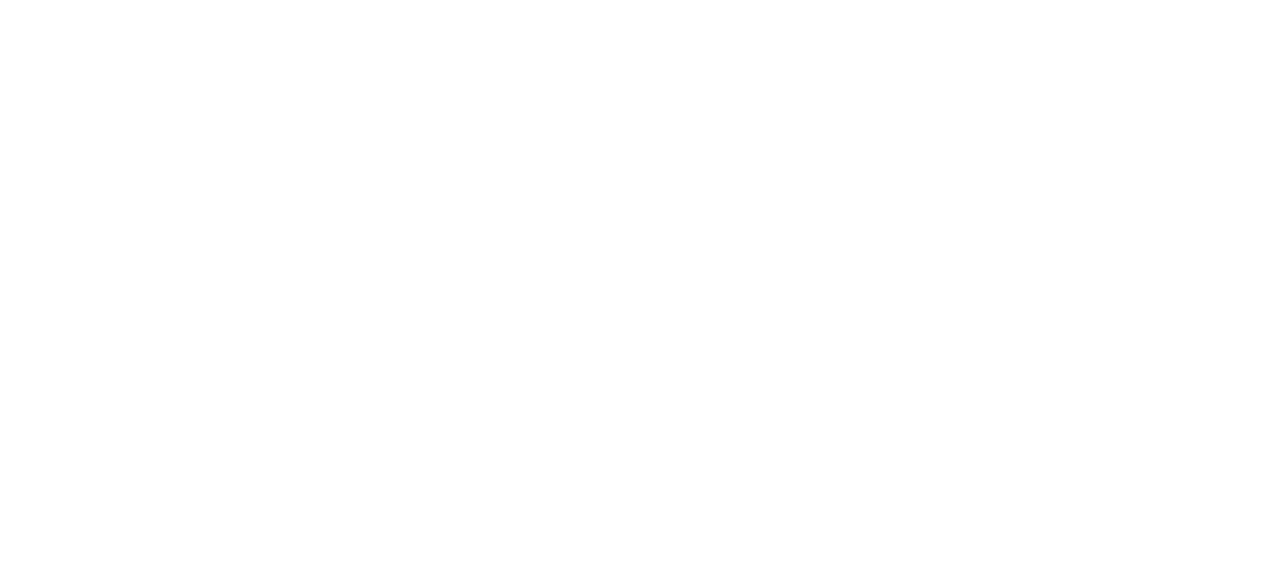 scroll, scrollTop: 0, scrollLeft: 0, axis: both 